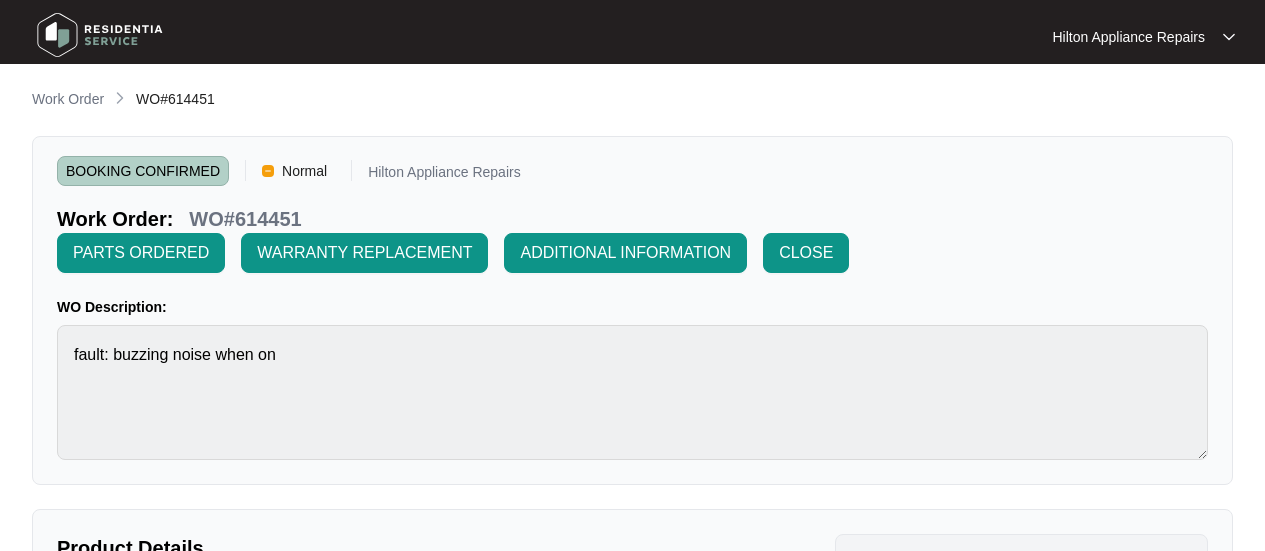 scroll, scrollTop: 850, scrollLeft: 0, axis: vertical 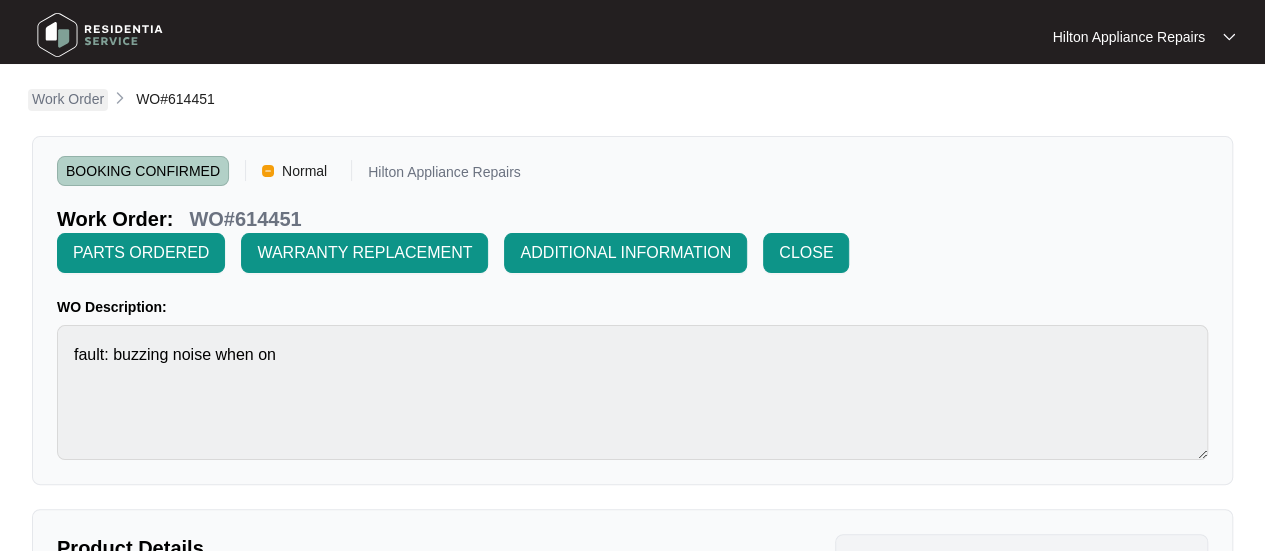 click on "Work Order" at bounding box center (68, 99) 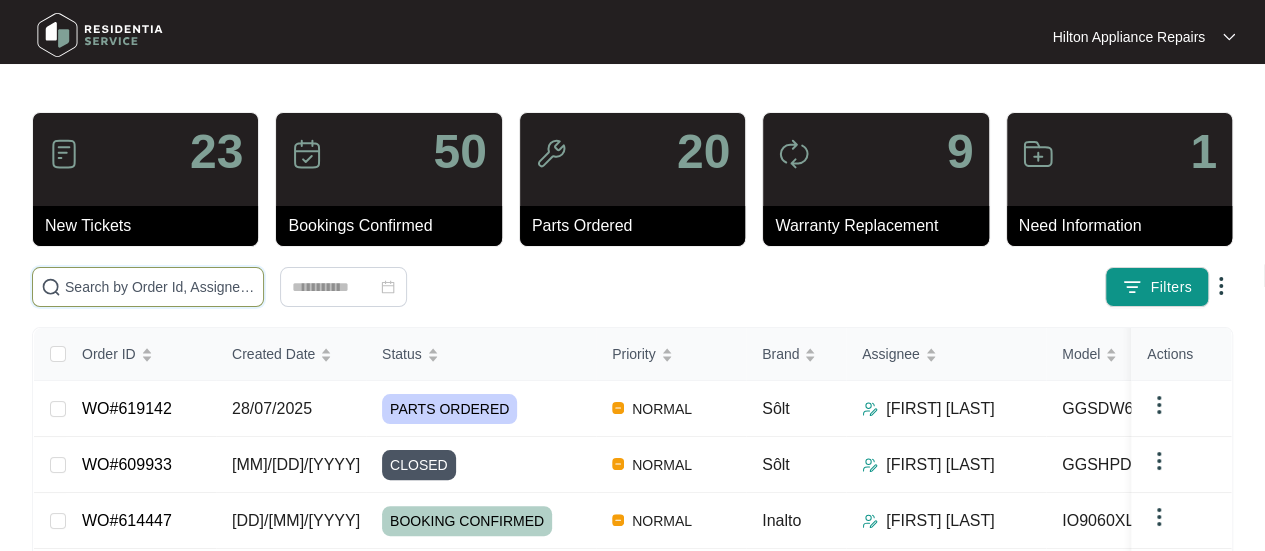 click at bounding box center (160, 287) 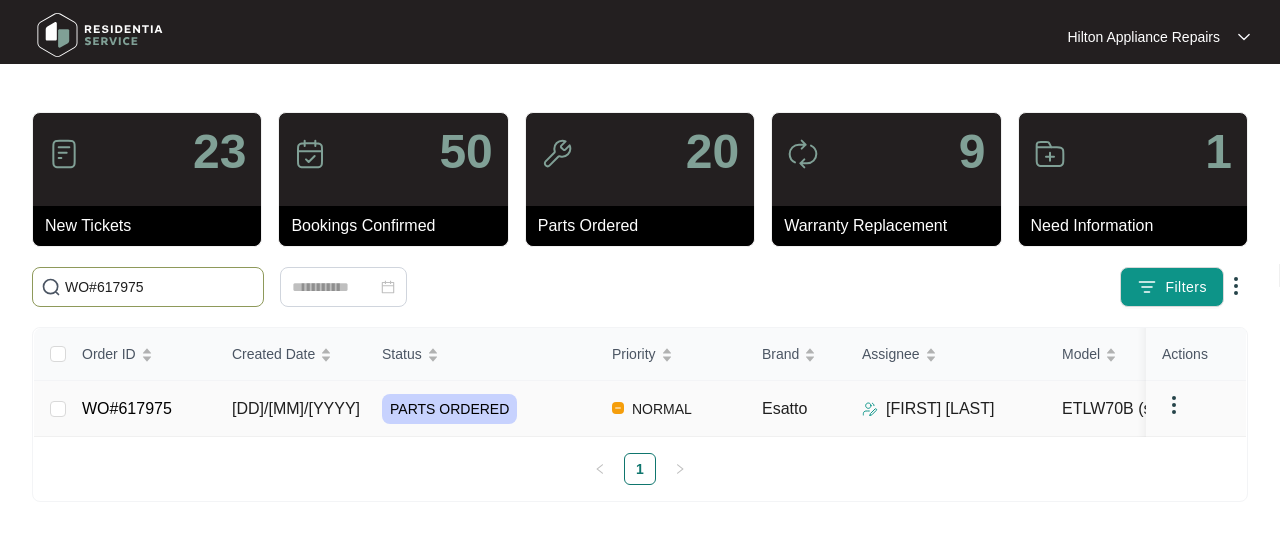 type on "WO#617975" 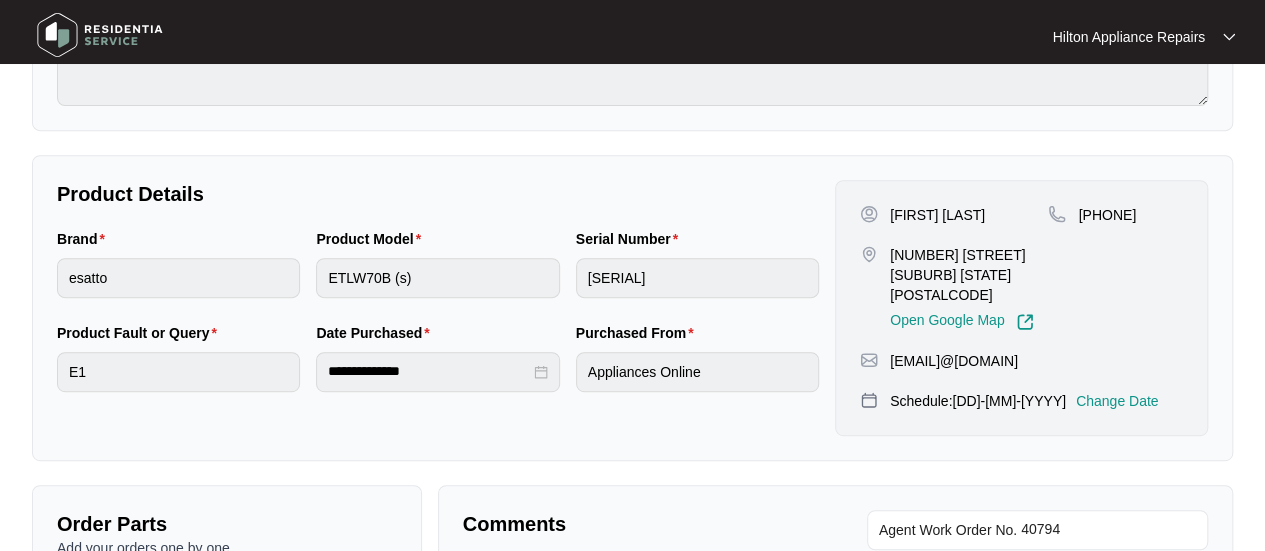 scroll, scrollTop: 400, scrollLeft: 0, axis: vertical 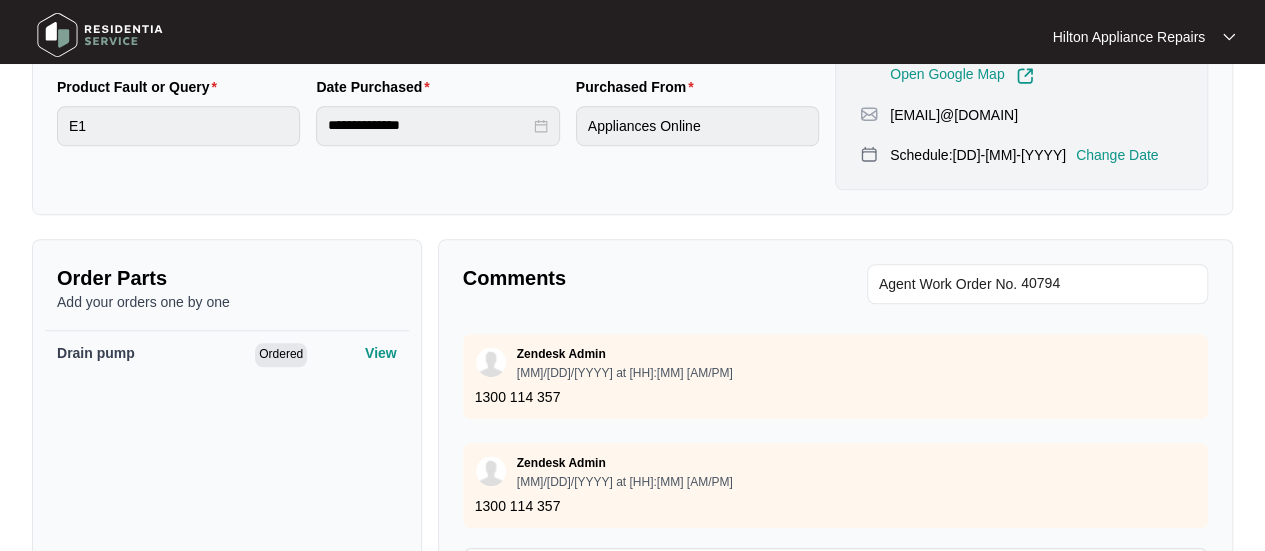 click at bounding box center [835, 585] 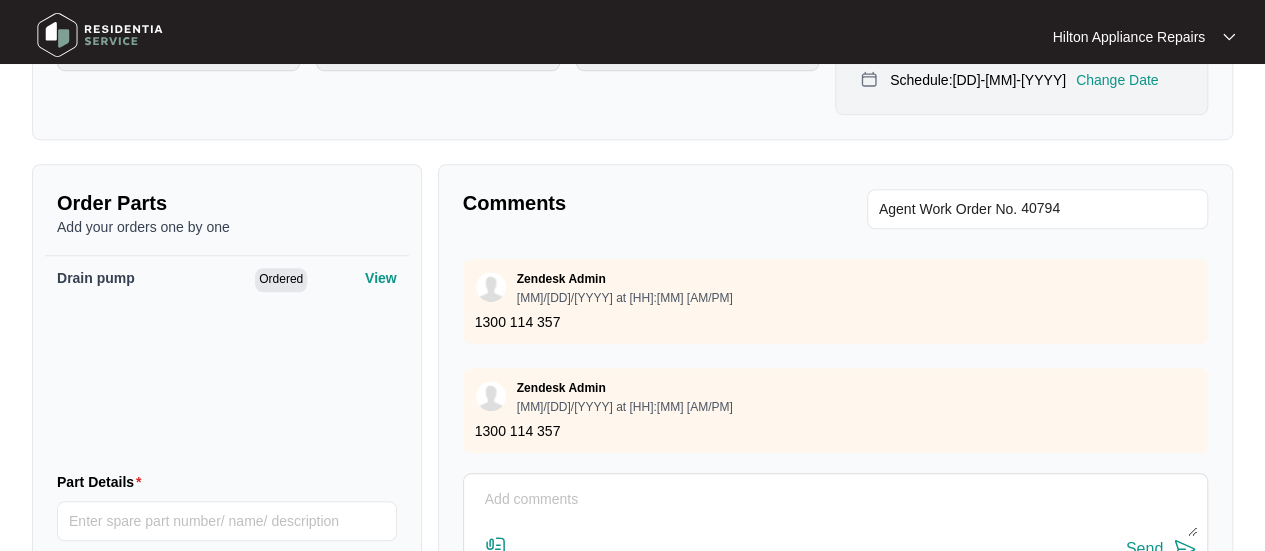 scroll, scrollTop: 791, scrollLeft: 0, axis: vertical 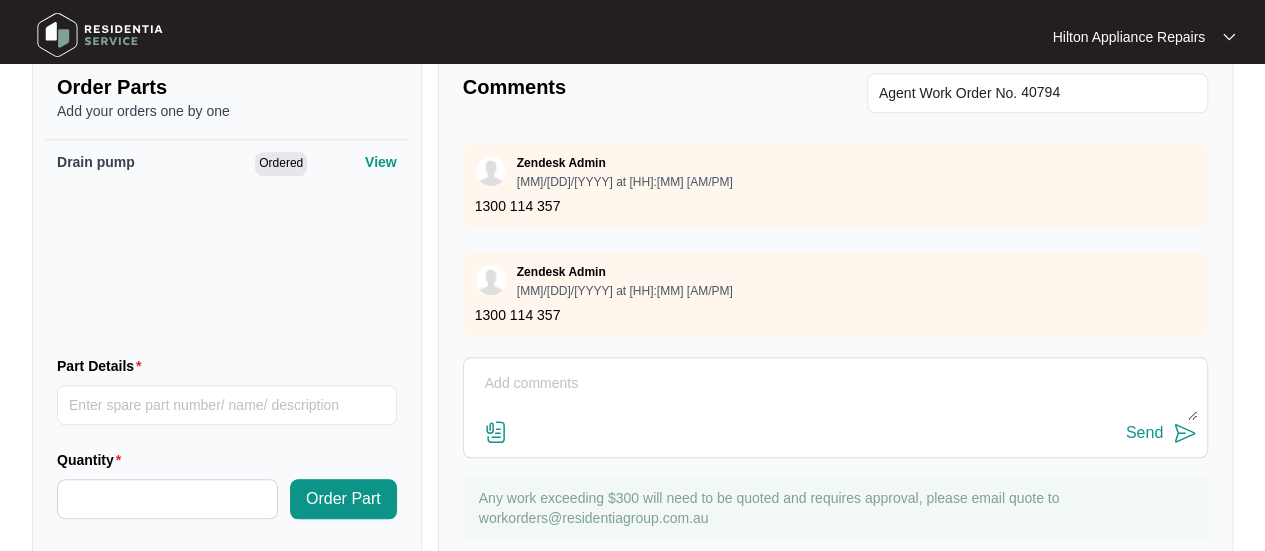 click at bounding box center (835, 394) 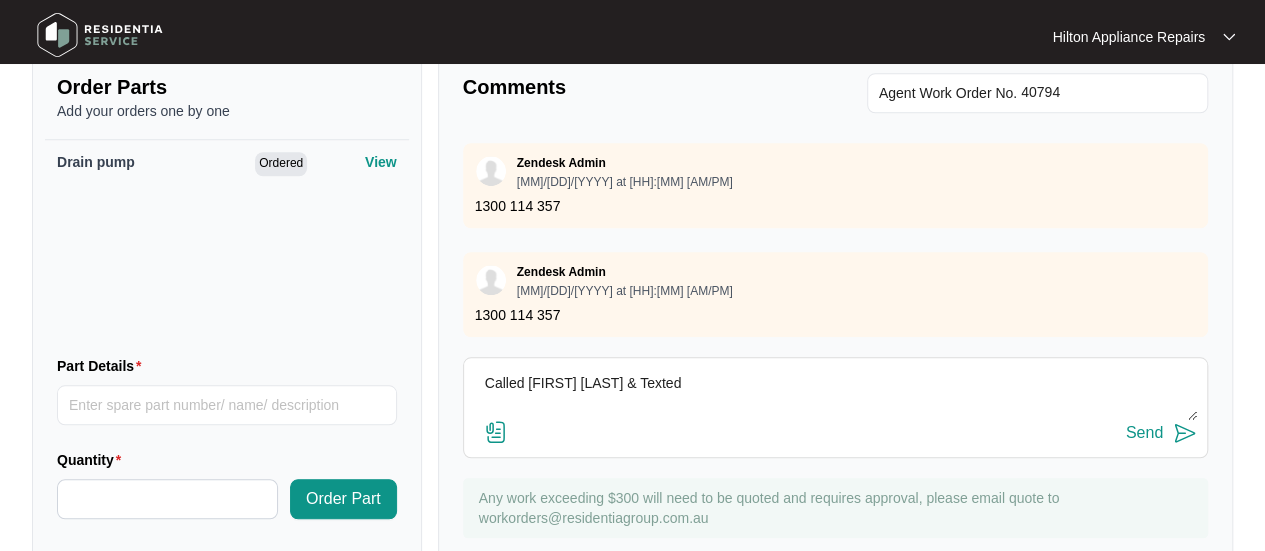 type on "Called [FIRST] [LAST] & Texted" 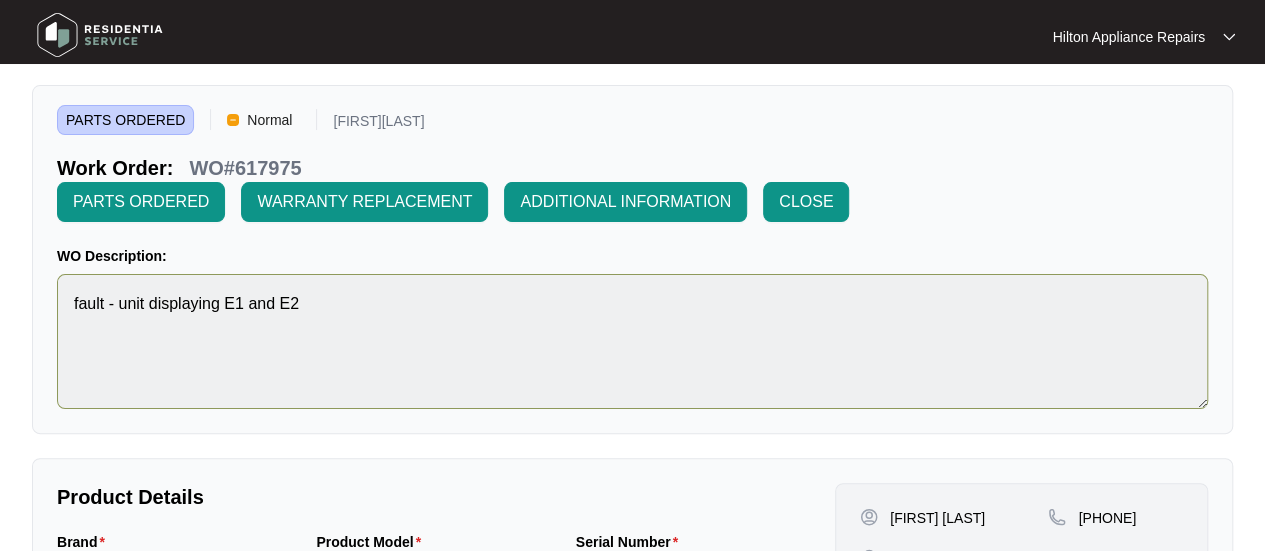 scroll, scrollTop: 0, scrollLeft: 0, axis: both 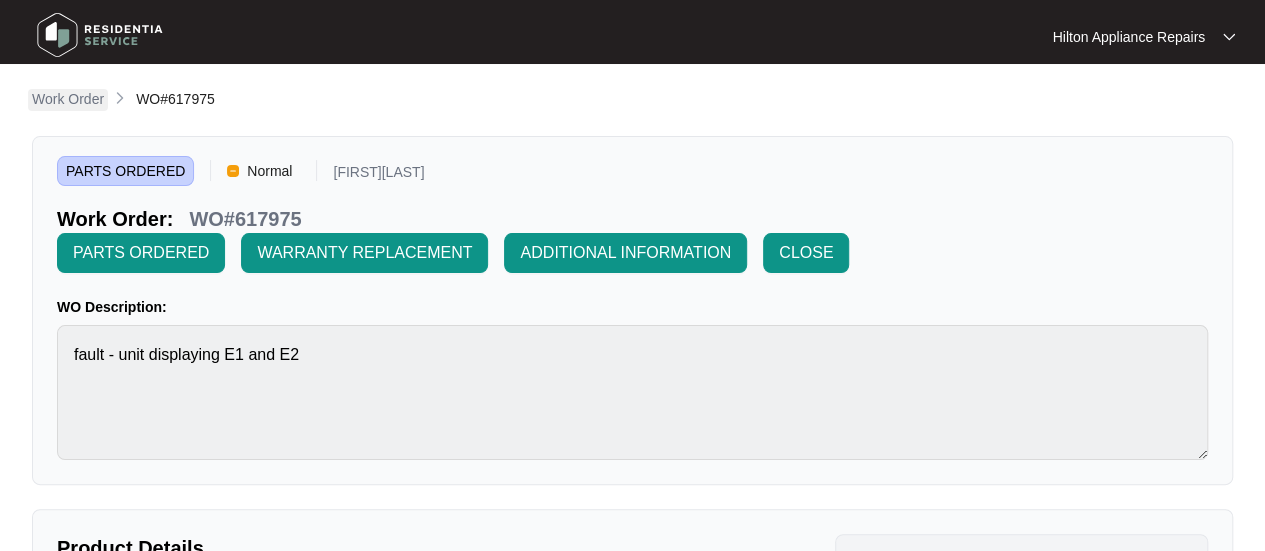 click on "Work Order" at bounding box center [68, 99] 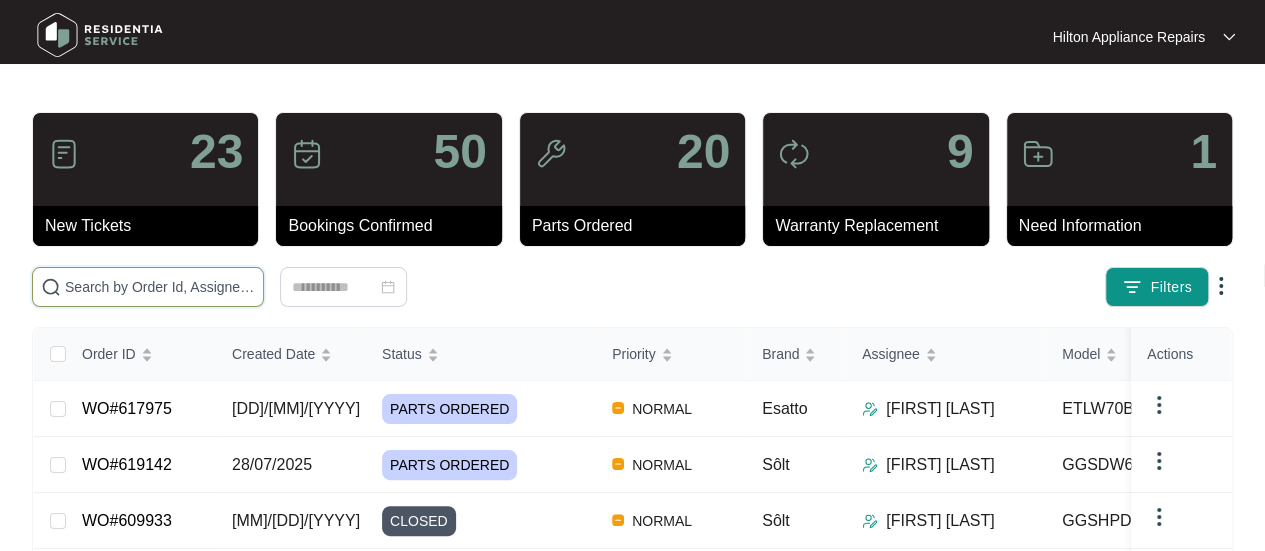 click at bounding box center [160, 287] 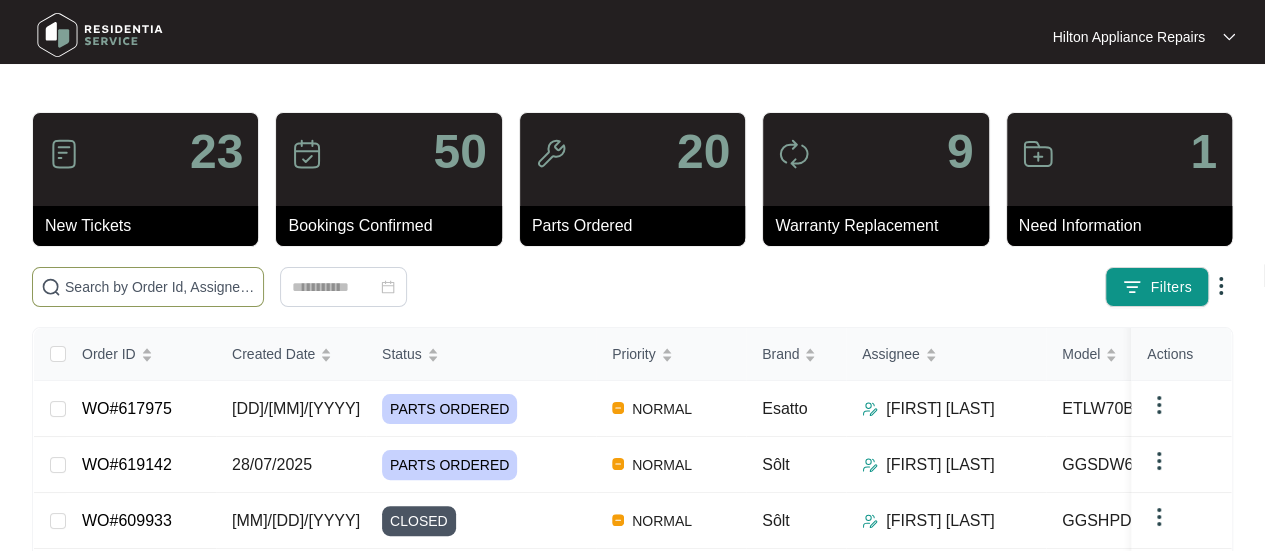 paste on "WO#620032" 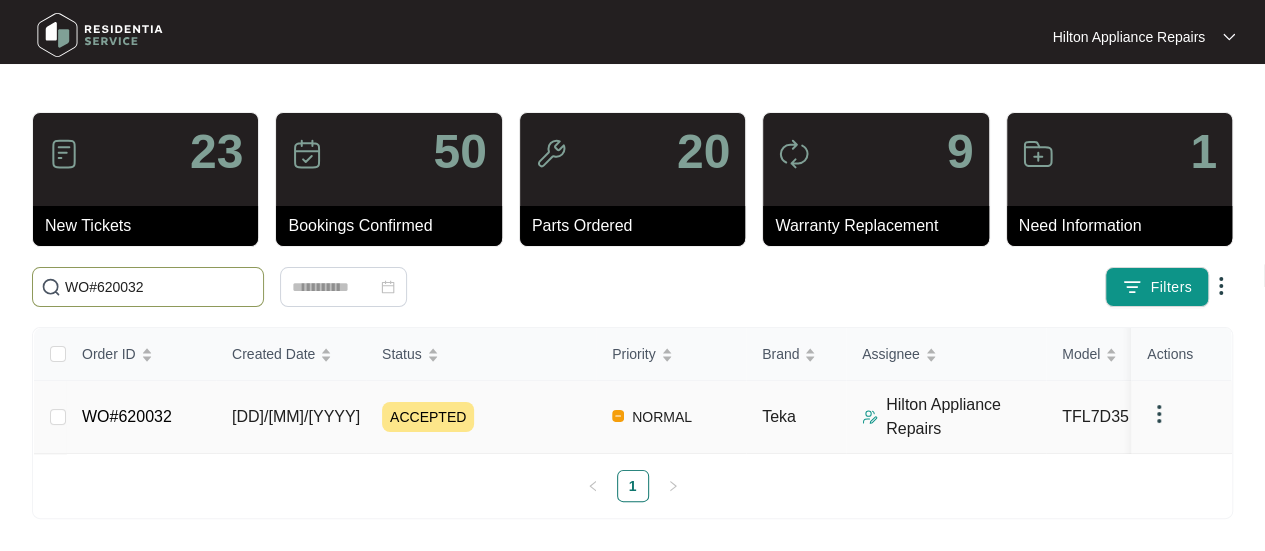 type on "WO#620032" 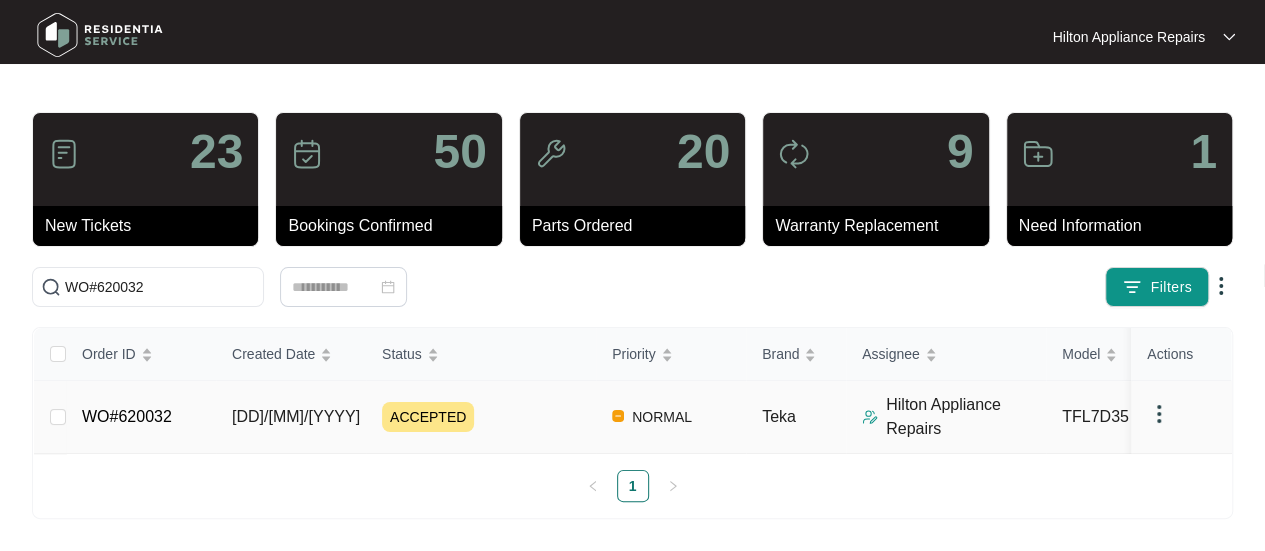 click on "[DD]/[MM]/[YYYY]" at bounding box center [296, 416] 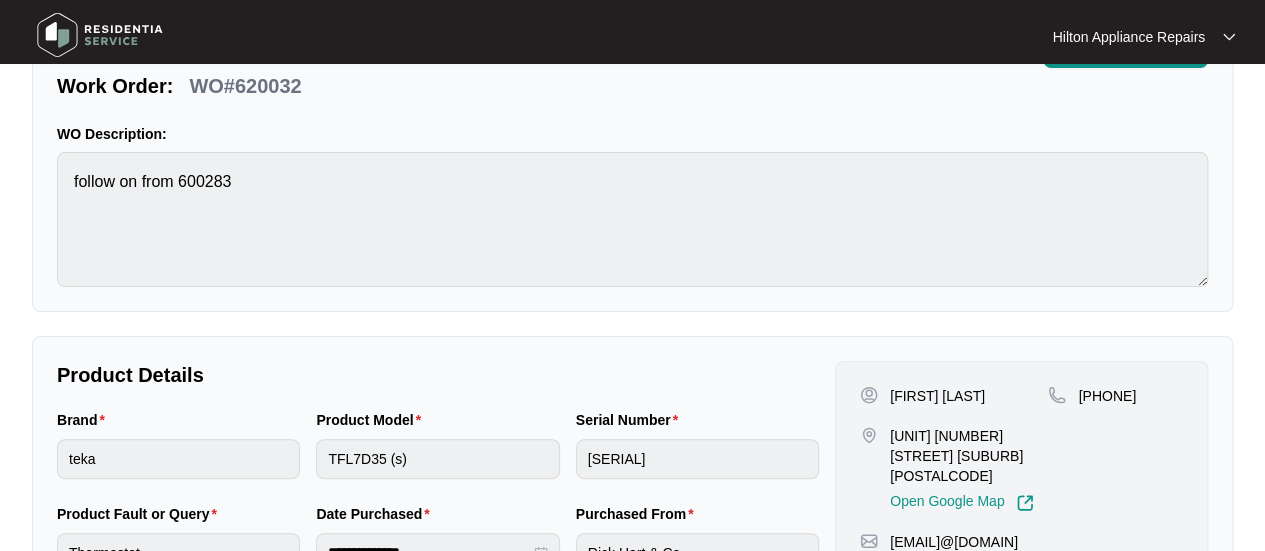 scroll, scrollTop: 0, scrollLeft: 0, axis: both 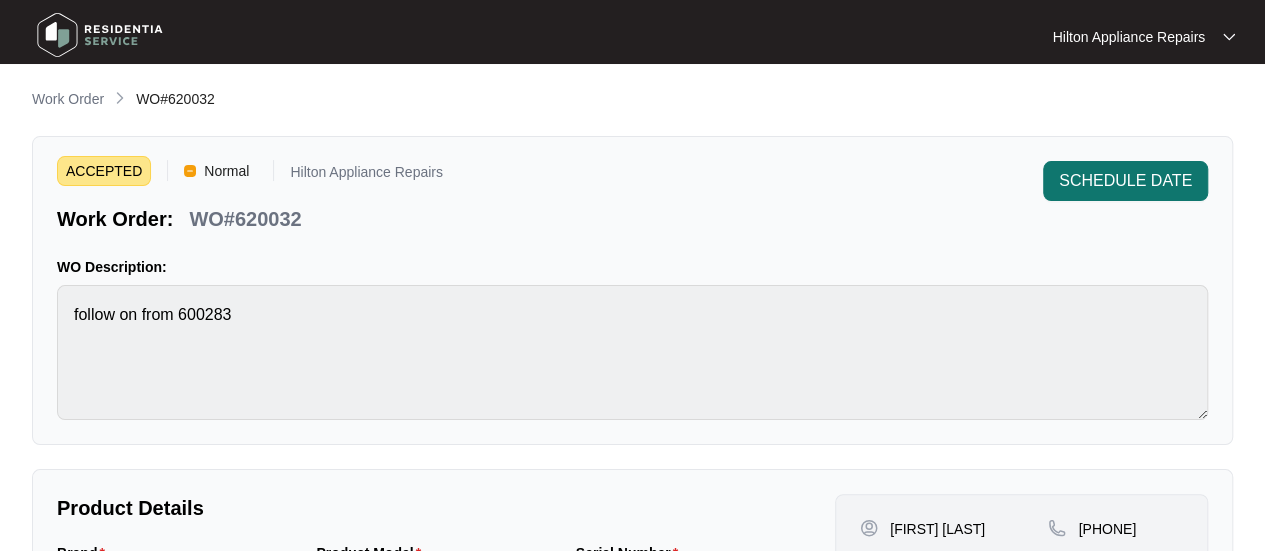 click on "SCHEDULE DATE" at bounding box center (1125, 181) 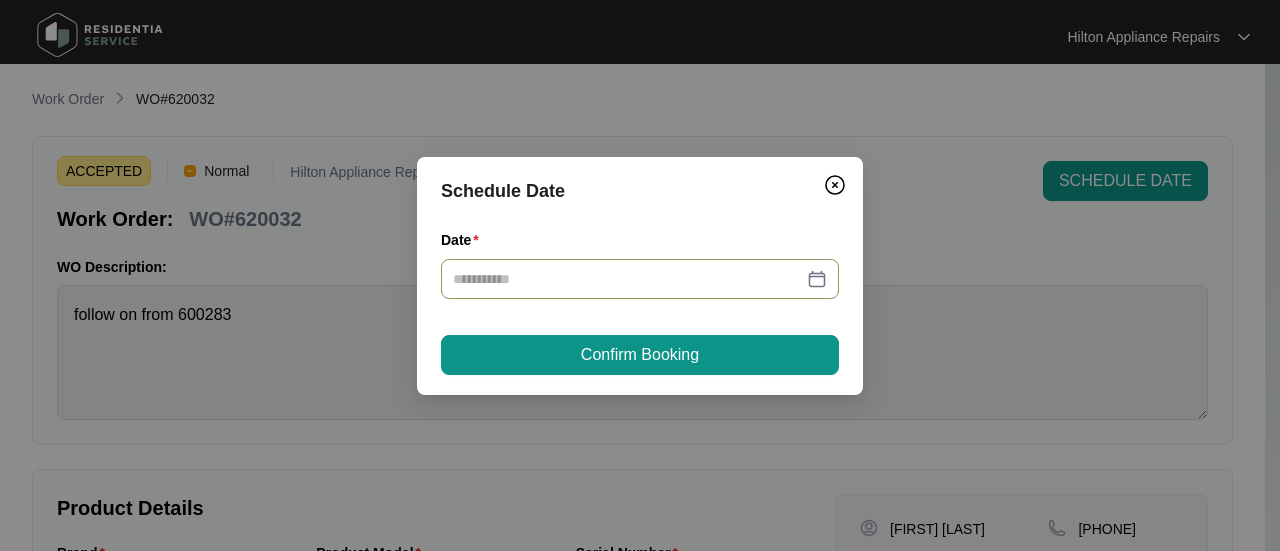 click at bounding box center (640, 279) 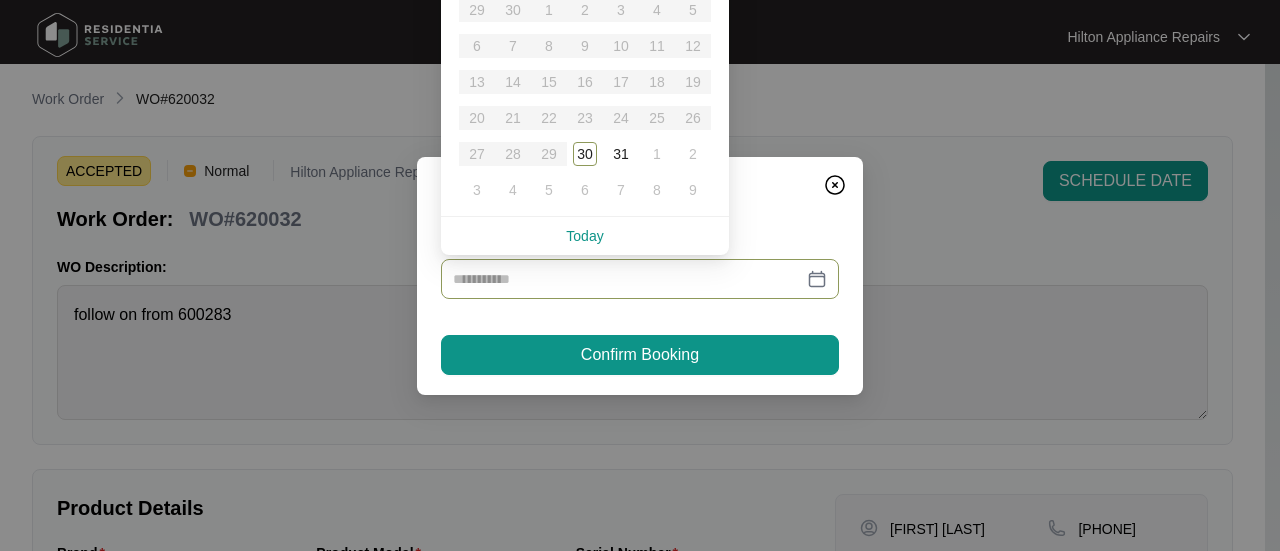 type on "**********" 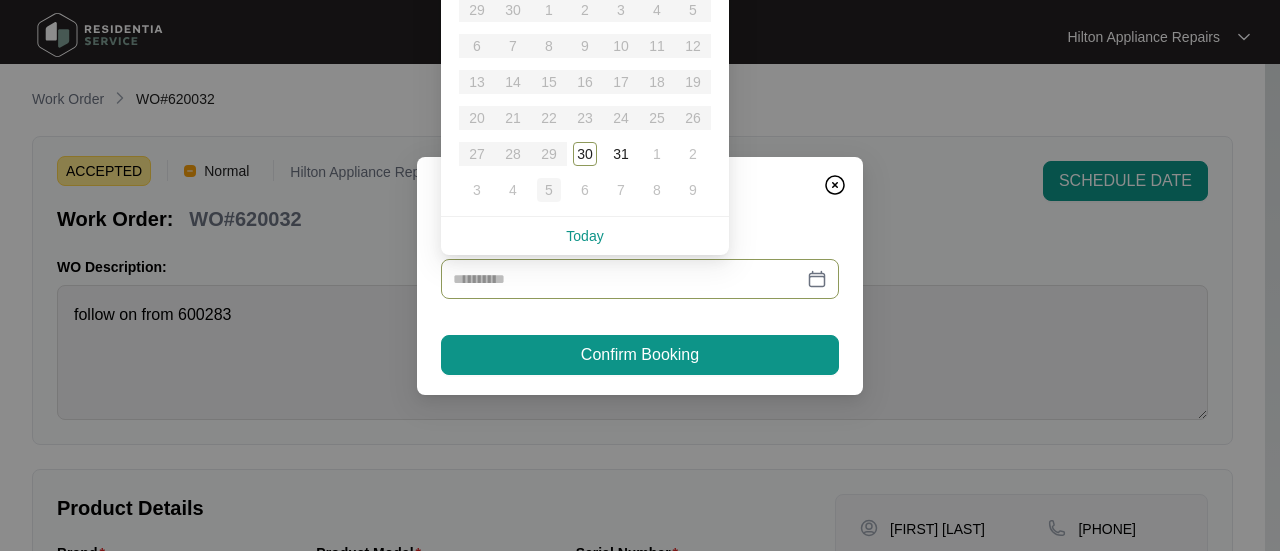 click on "5" at bounding box center [549, 190] 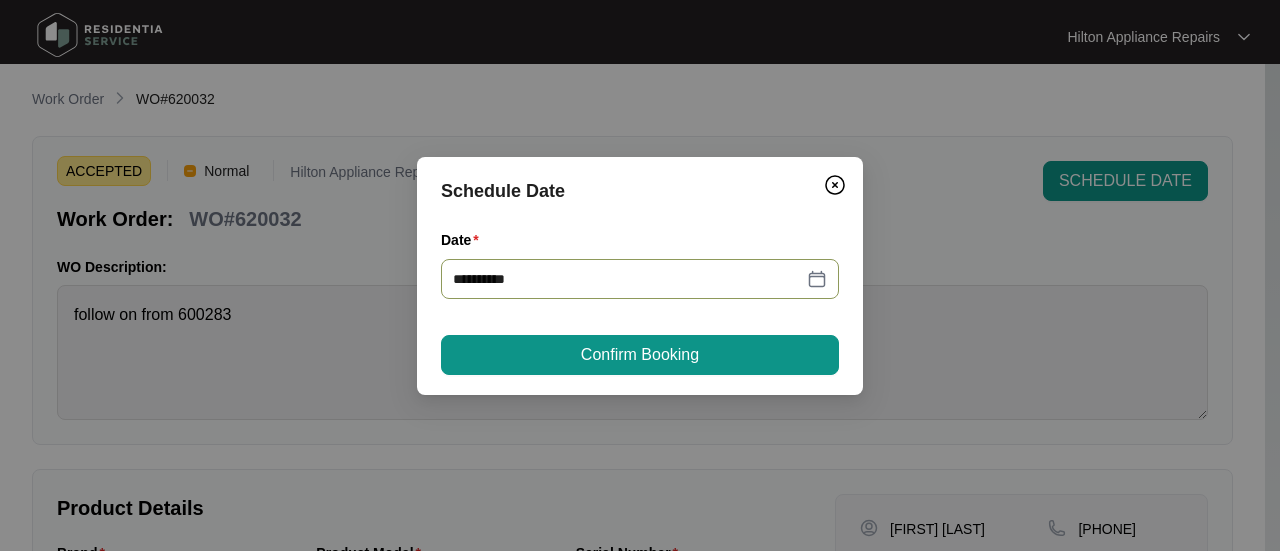 type on "**********" 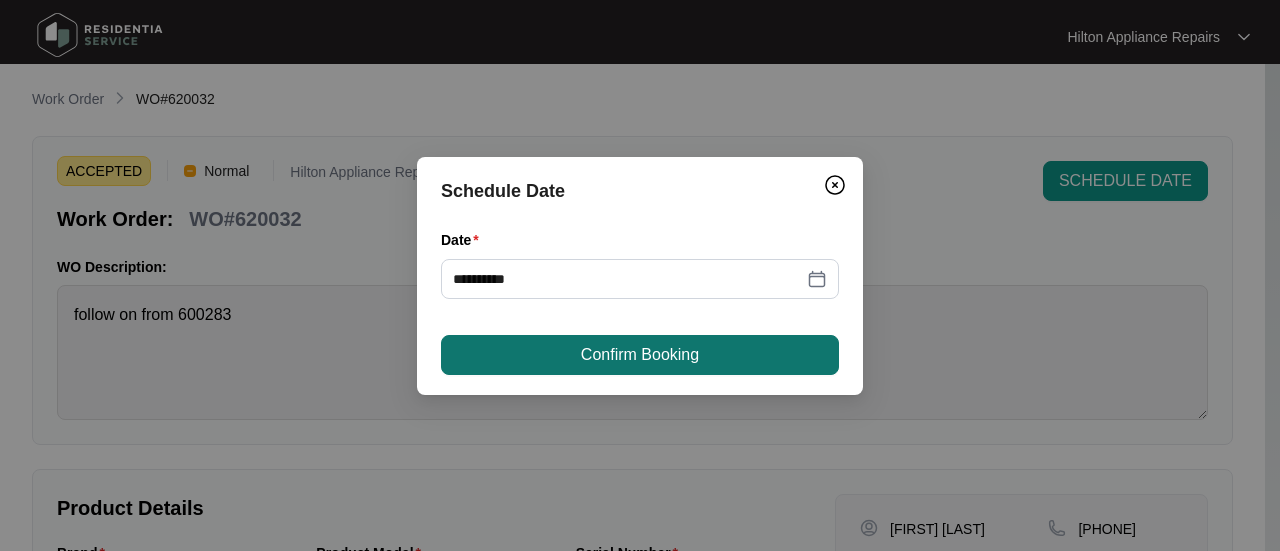 click on "Confirm Booking" at bounding box center (640, 355) 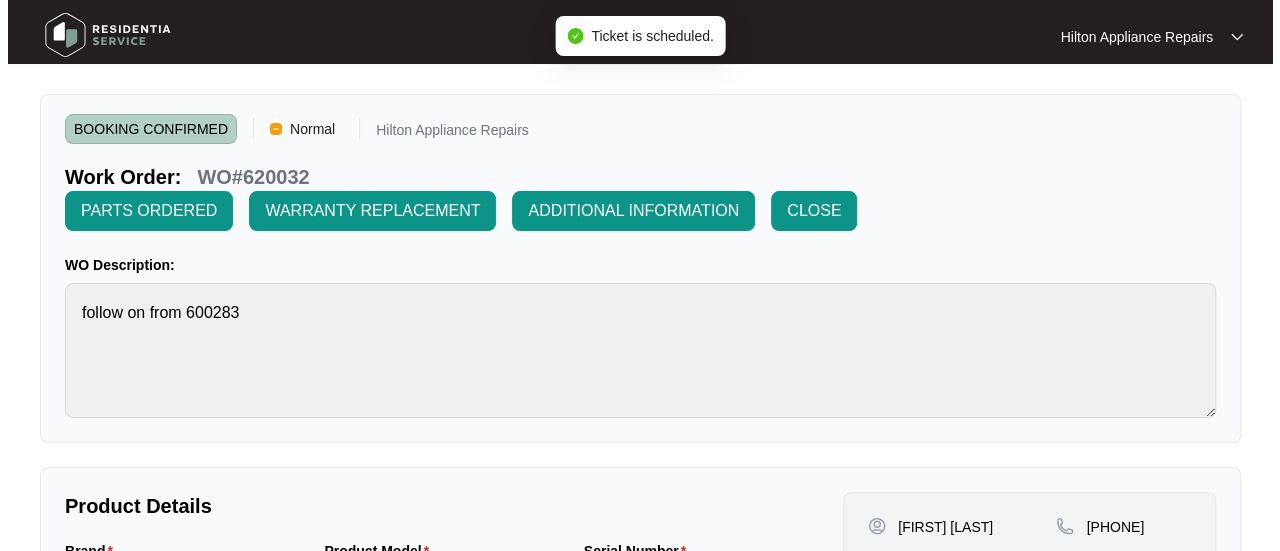 scroll, scrollTop: 0, scrollLeft: 0, axis: both 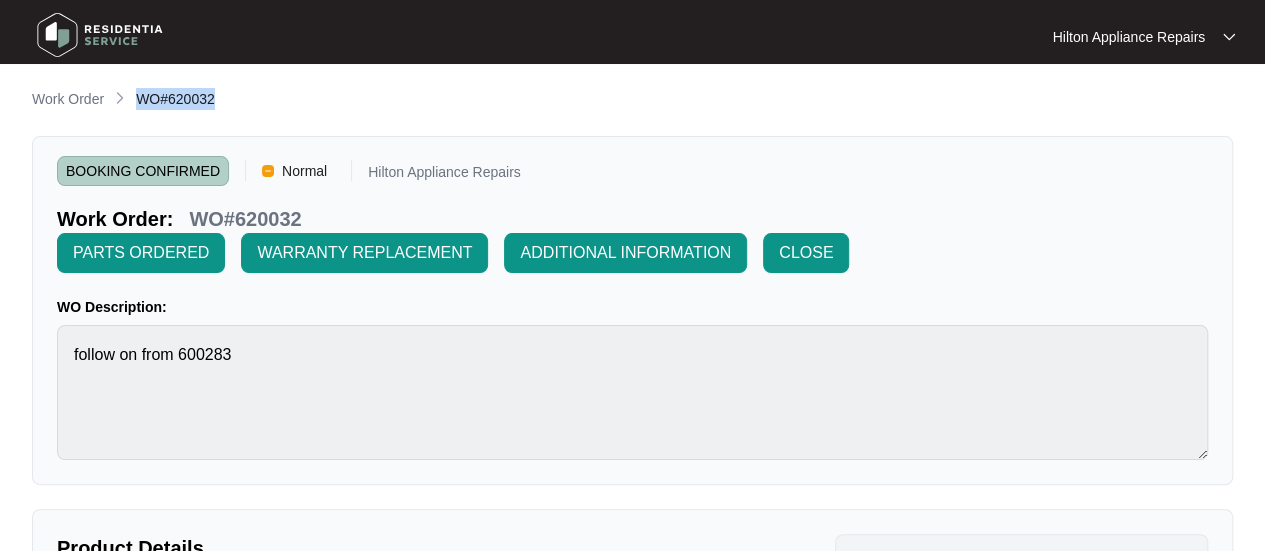 drag, startPoint x: 211, startPoint y: 101, endPoint x: 134, endPoint y: 99, distance: 77.02597 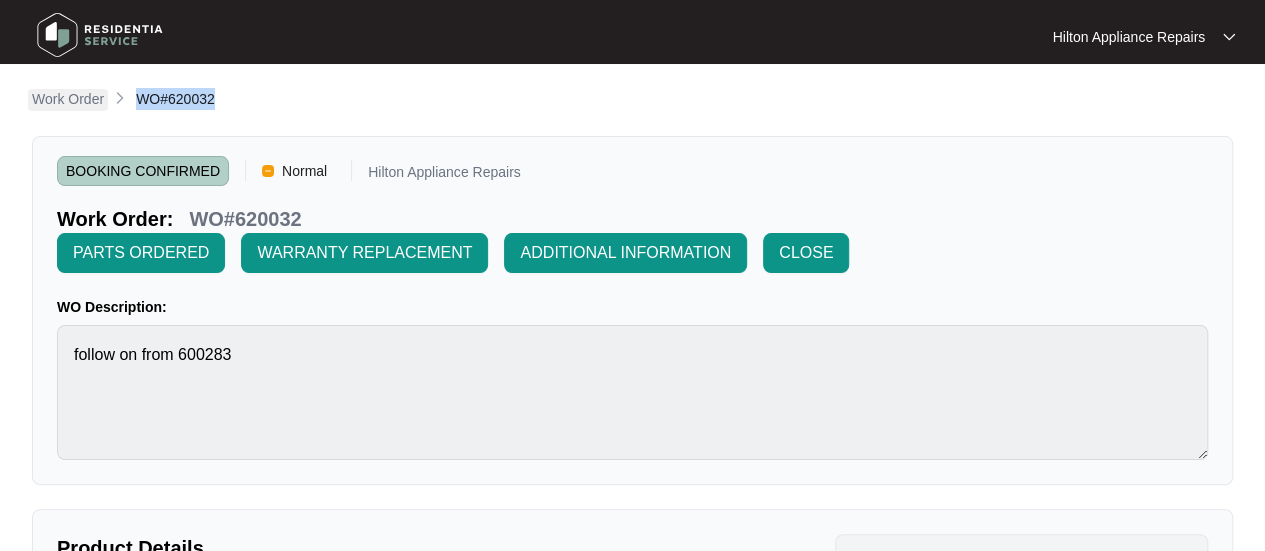 click on "Work Order" at bounding box center [68, 99] 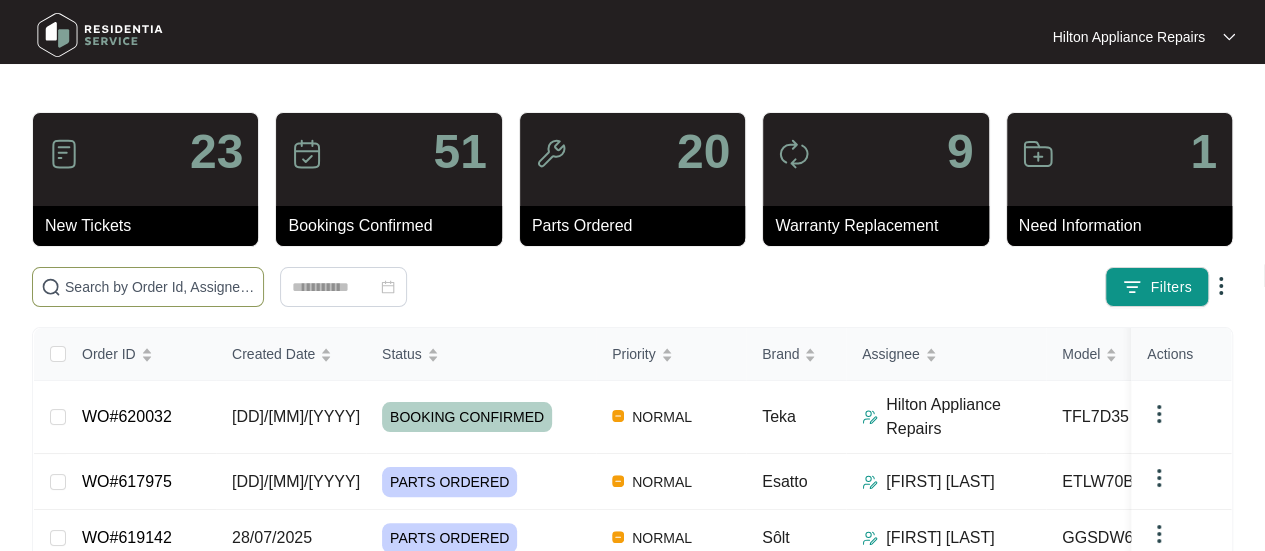 click at bounding box center [160, 287] 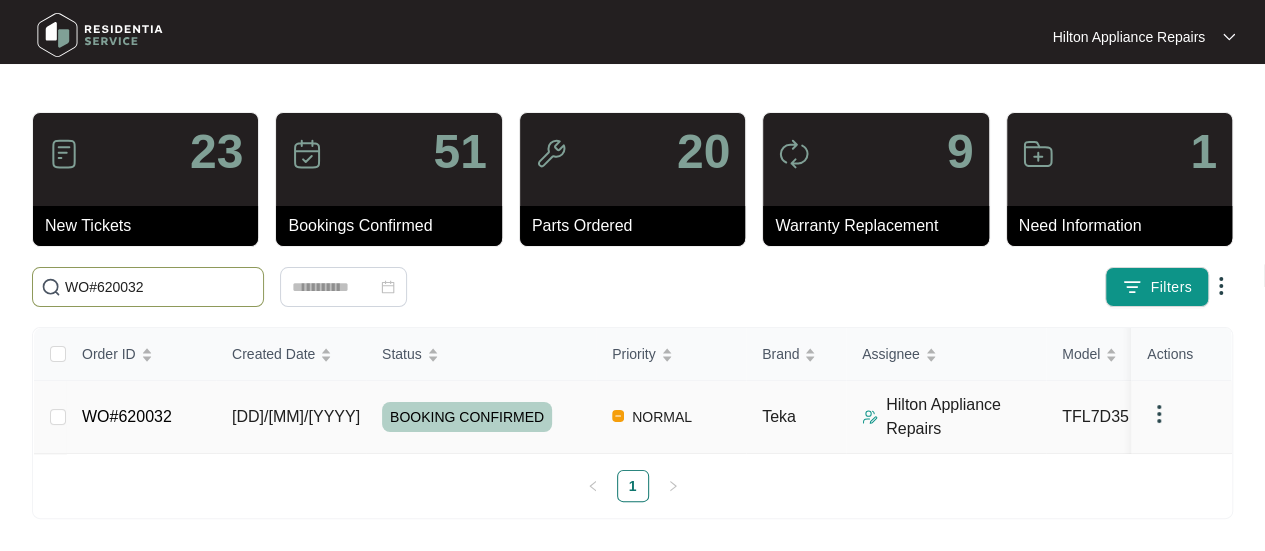 type on "WO#620032" 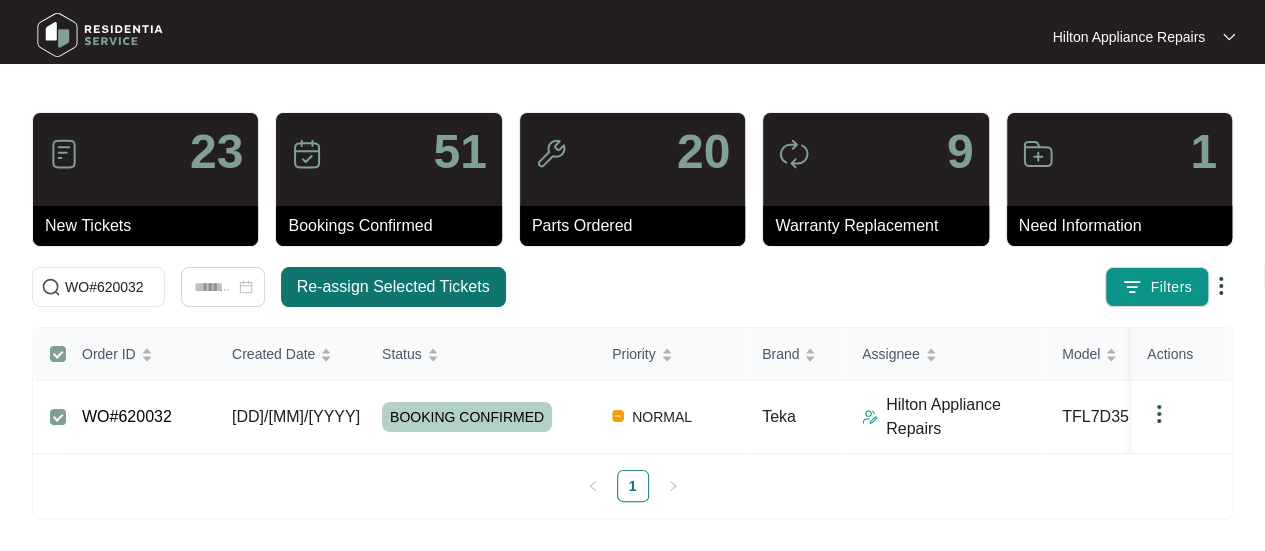 click on "Re-assign Selected Tickets" at bounding box center (393, 287) 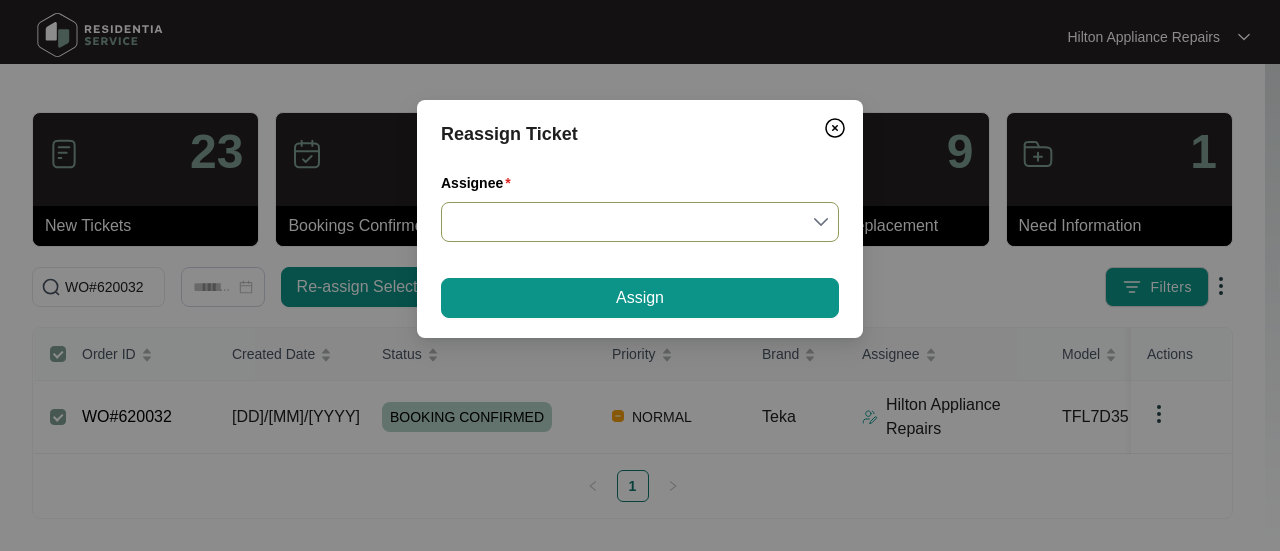 click on "Assignee" at bounding box center [640, 222] 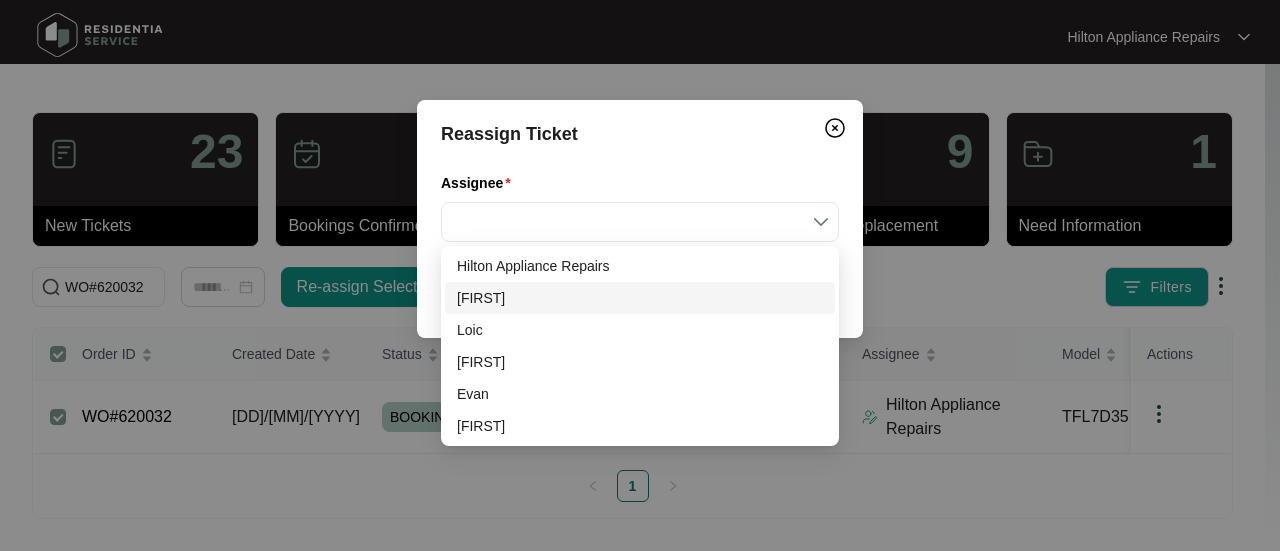 click on "[FIRST]" at bounding box center (640, 298) 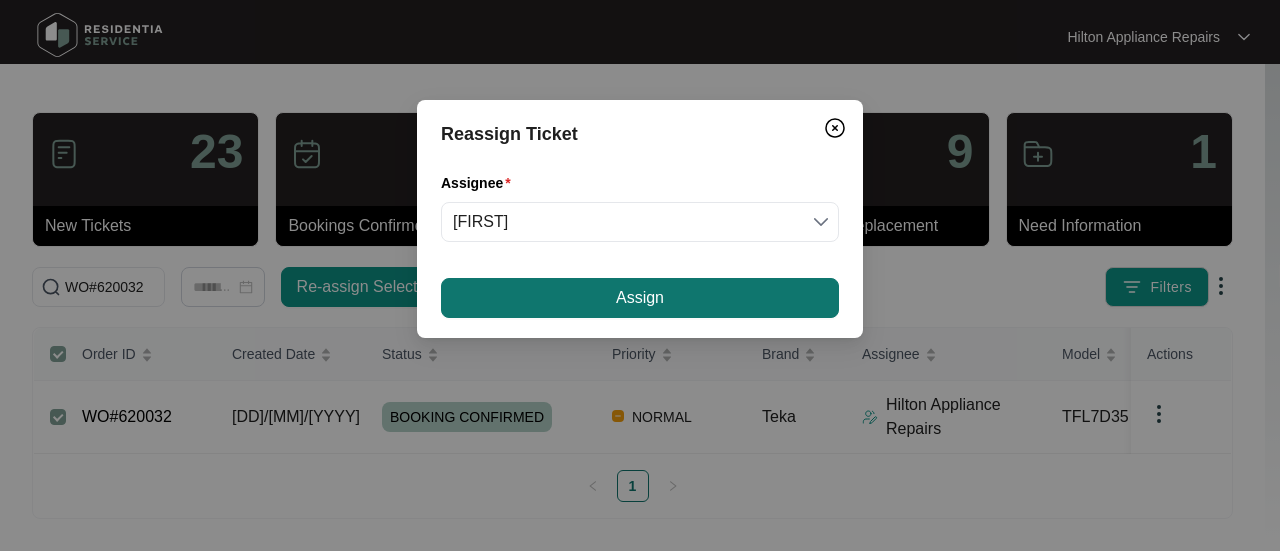 click on "Assign" at bounding box center (640, 298) 